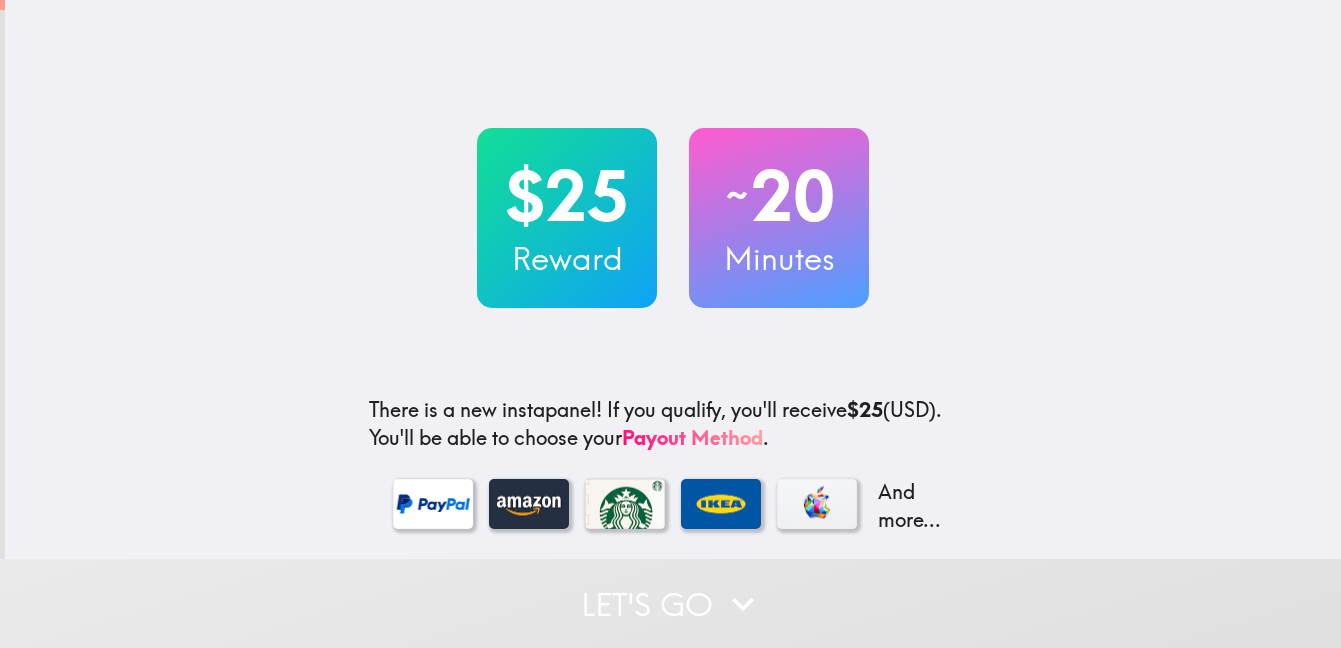 scroll, scrollTop: 0, scrollLeft: 0, axis: both 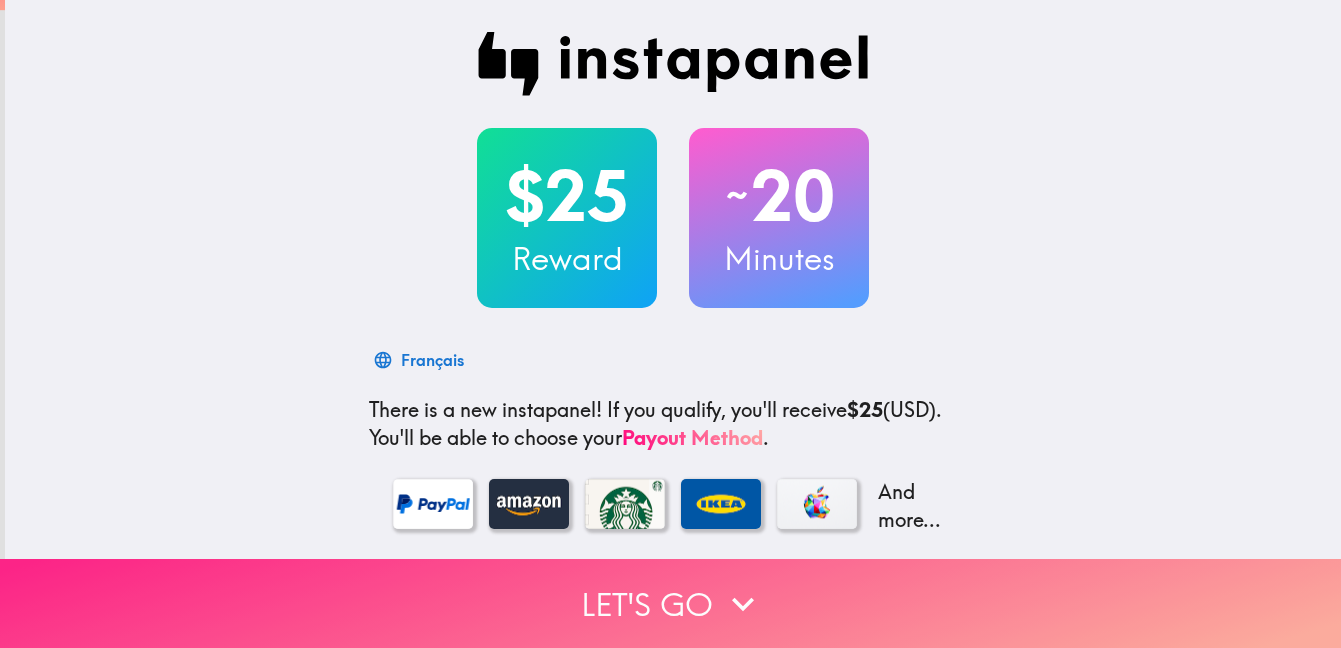click on "Let's go" at bounding box center [670, 603] 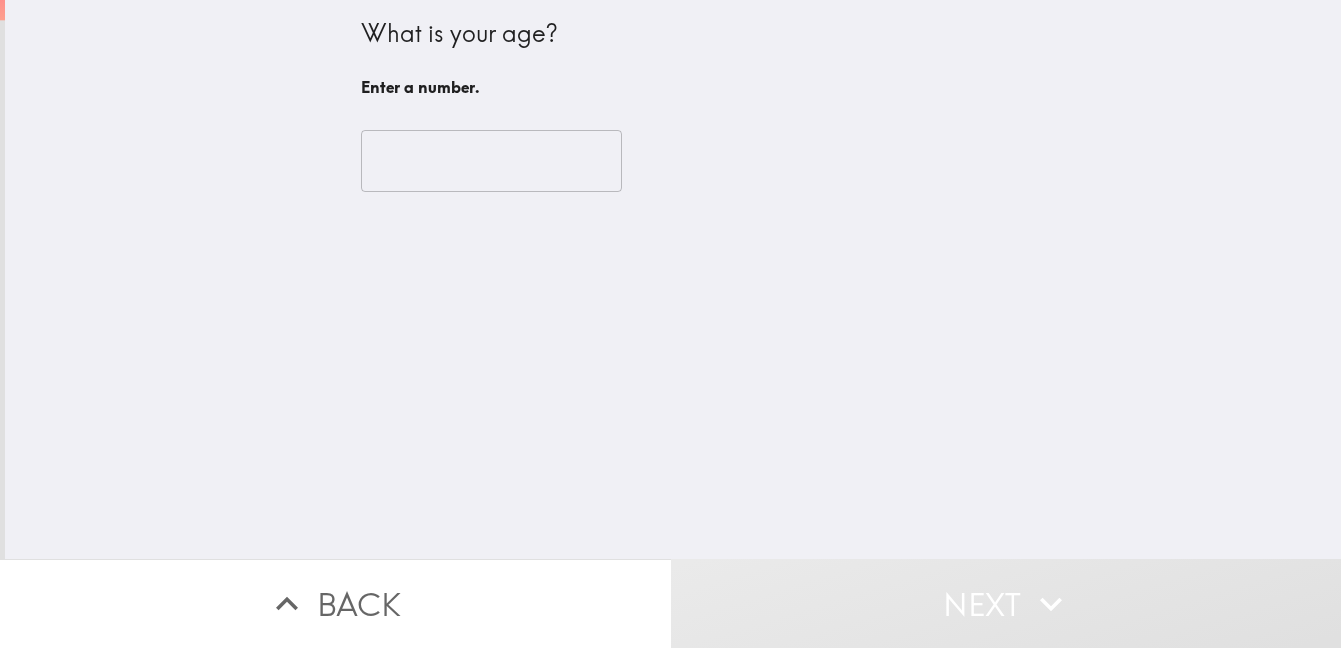 click at bounding box center [491, 161] 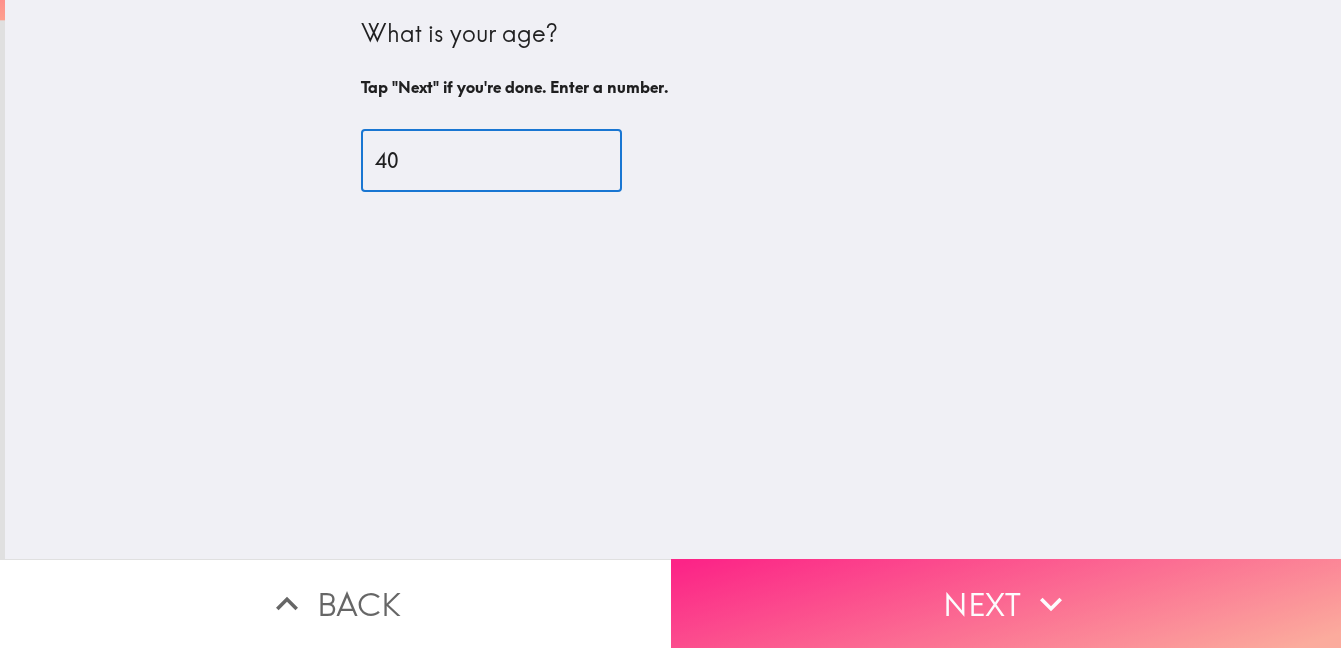 type on "40" 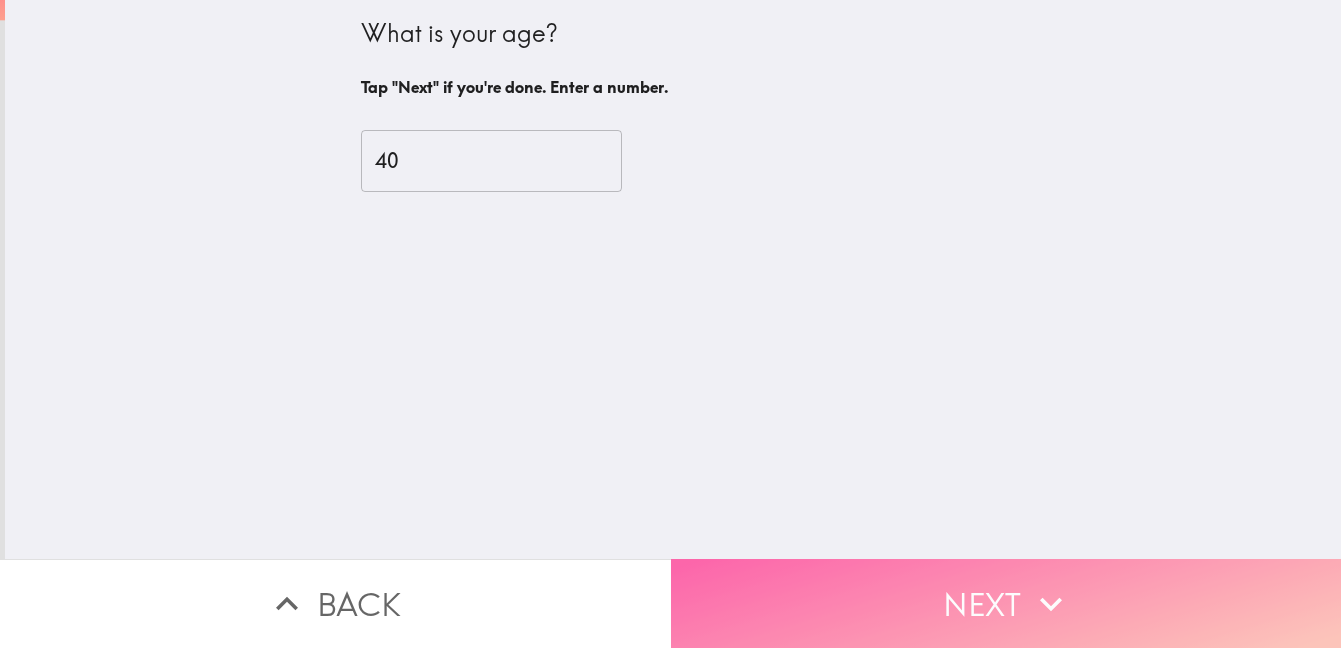 click on "Next" at bounding box center (1006, 603) 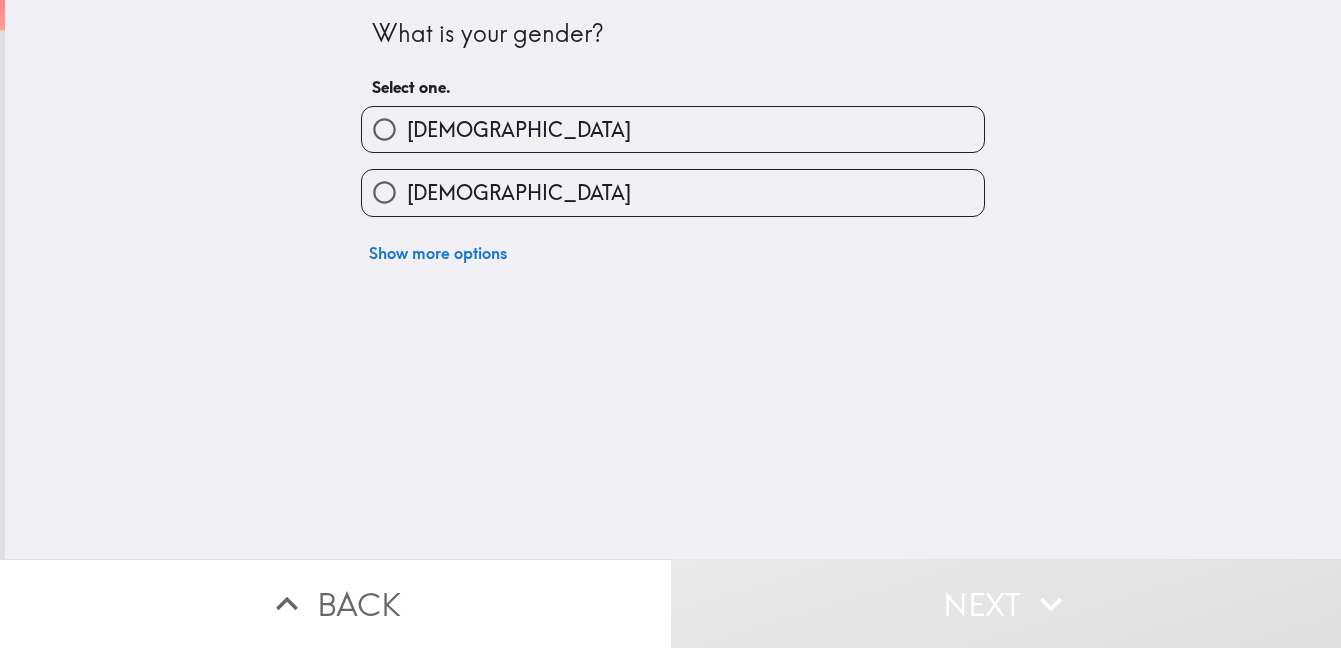 click on "[DEMOGRAPHIC_DATA]" at bounding box center [673, 129] 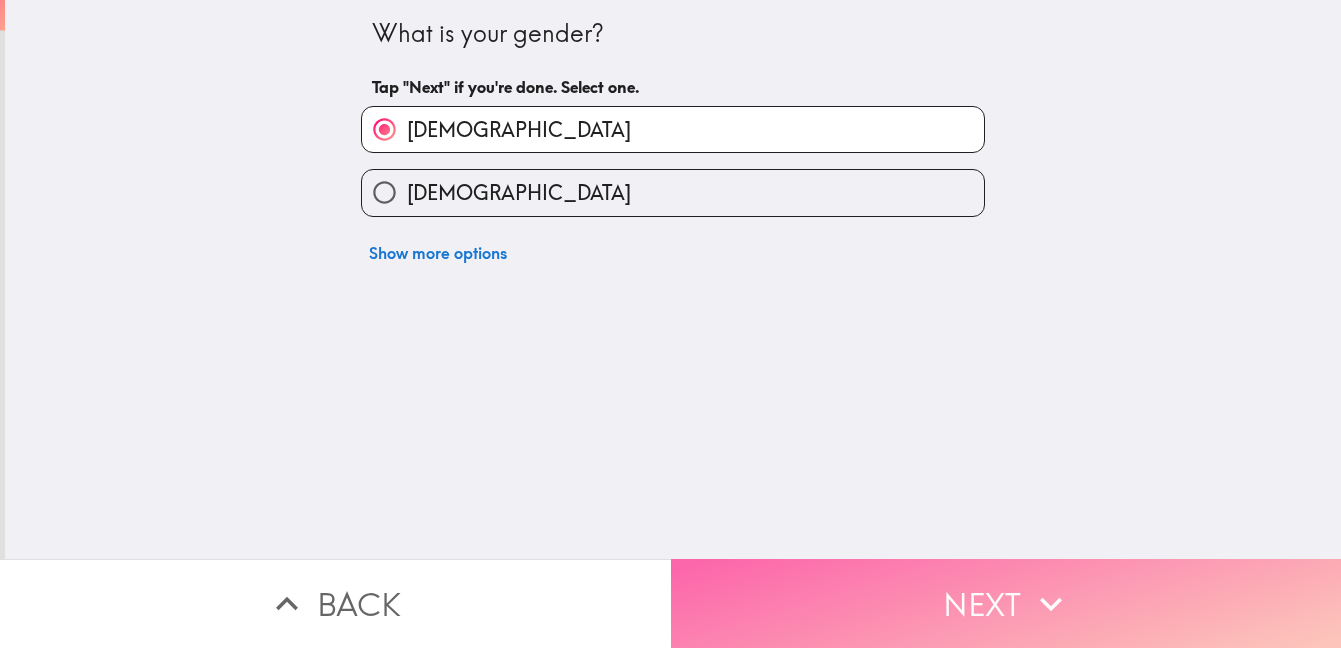 click on "Next" at bounding box center [1006, 603] 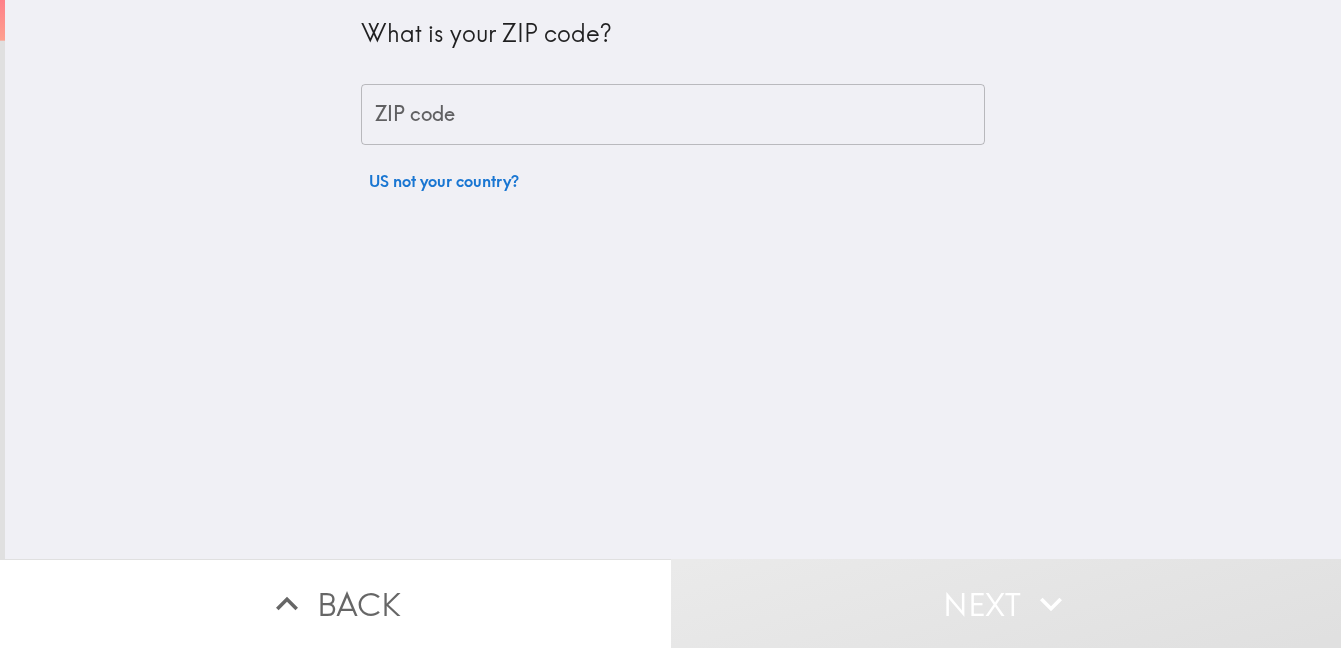 click on "ZIP code" at bounding box center [673, 115] 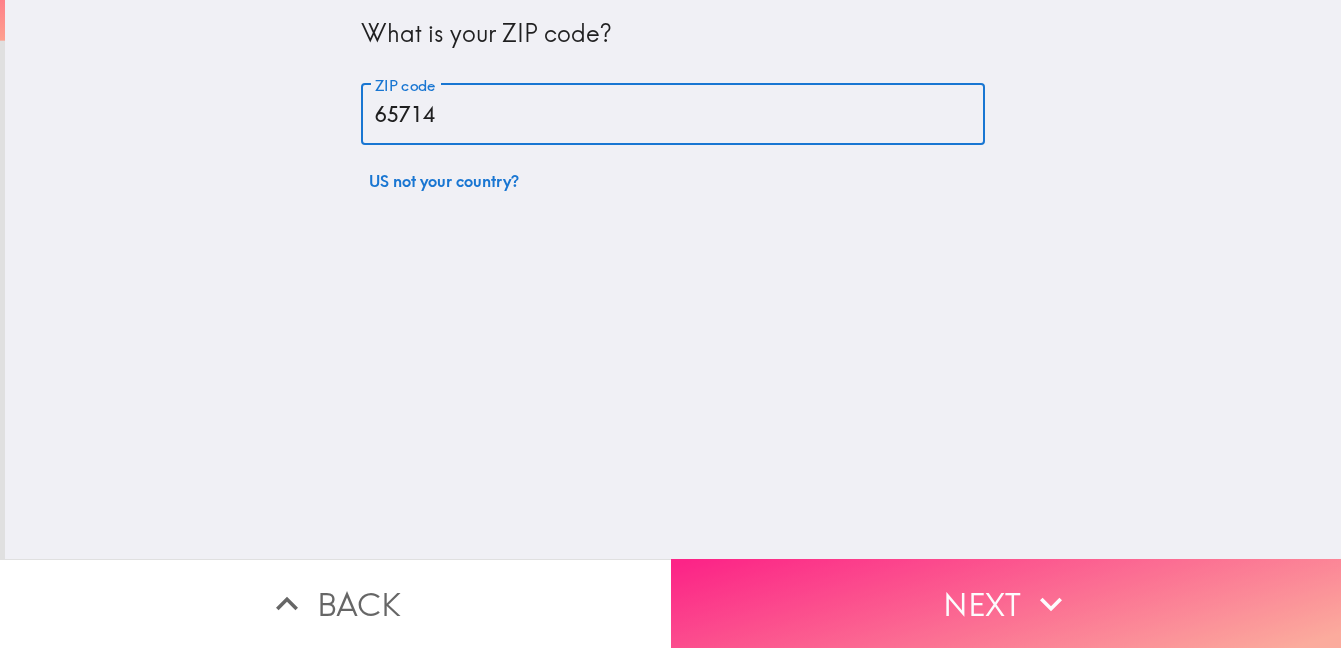 type on "65714" 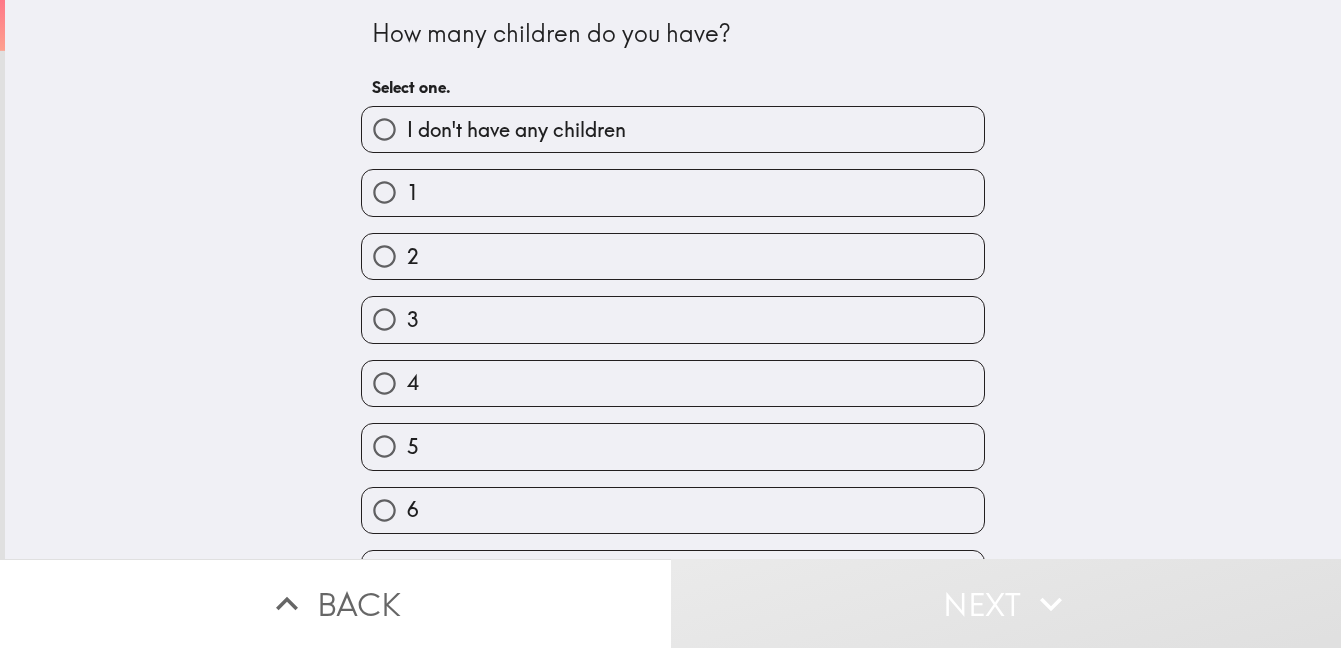 click on "3" at bounding box center [673, 319] 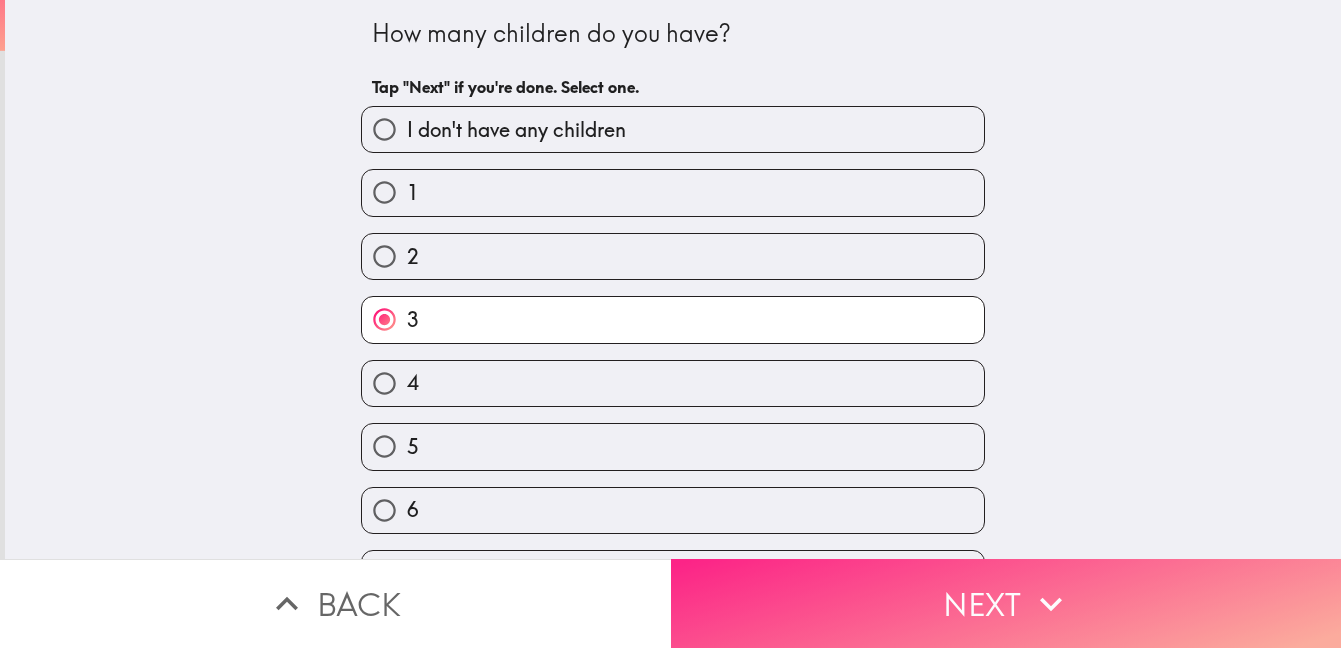 click on "Next" at bounding box center [1006, 603] 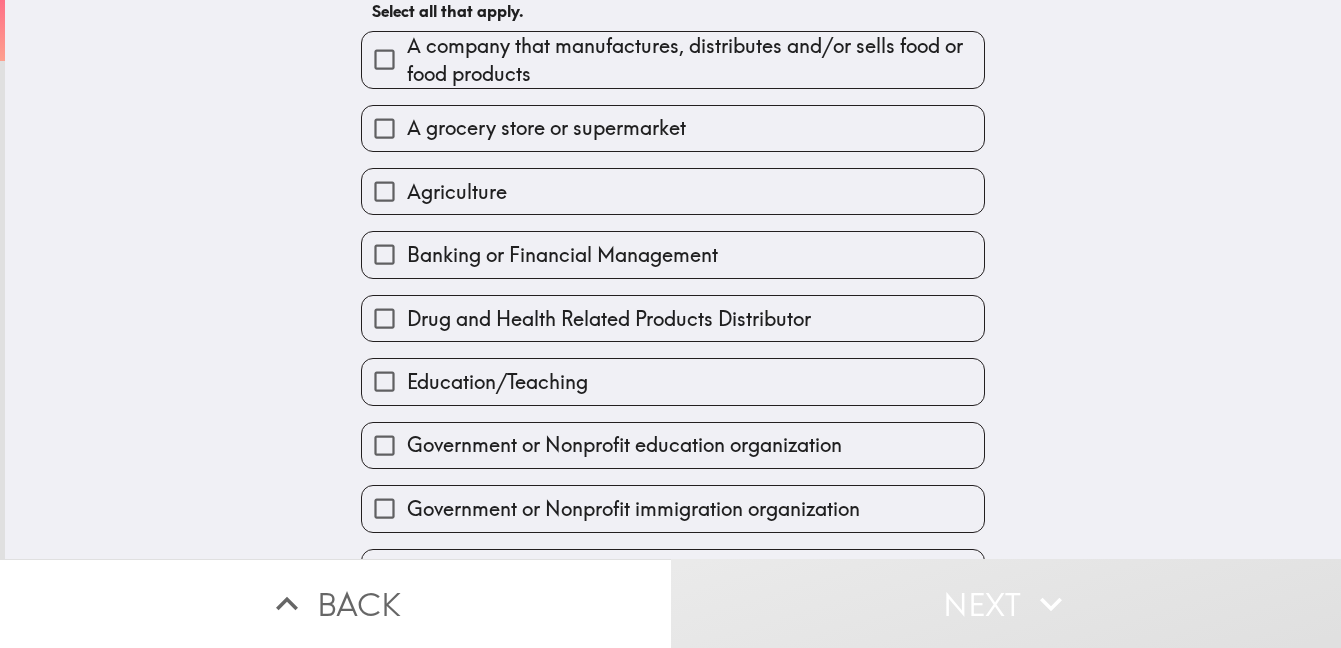 scroll, scrollTop: 117, scrollLeft: 0, axis: vertical 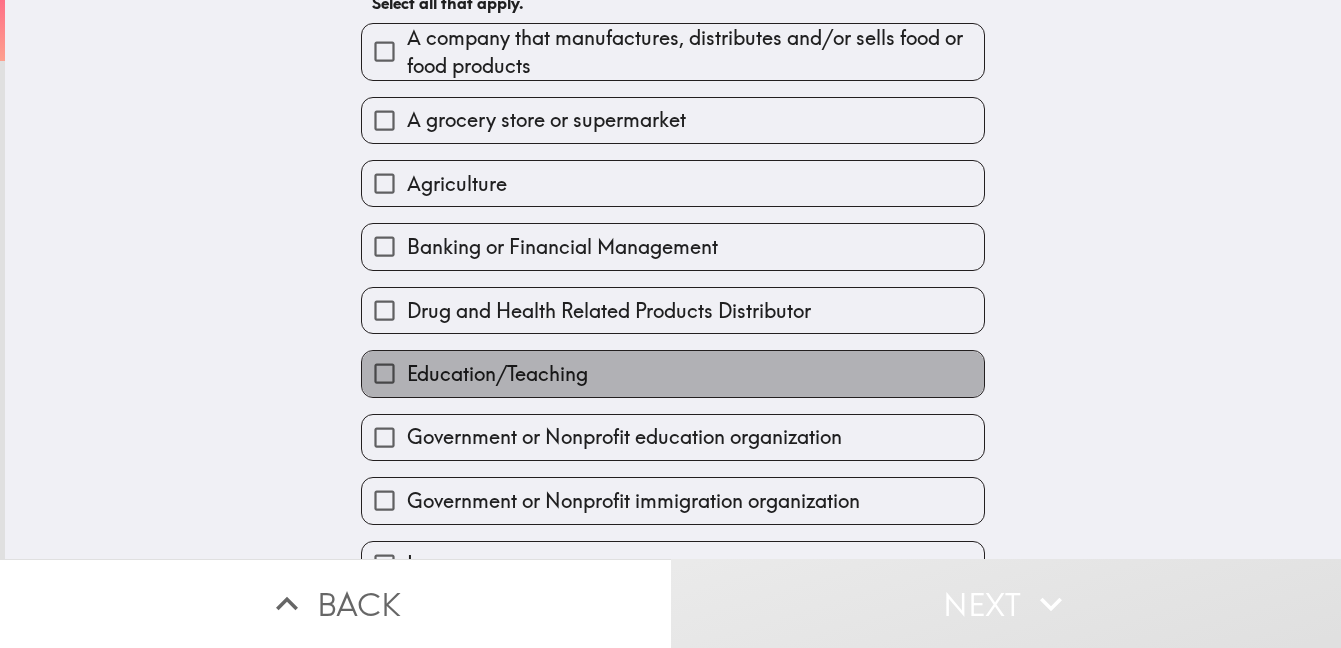 click on "Education/Teaching" at bounding box center [673, 373] 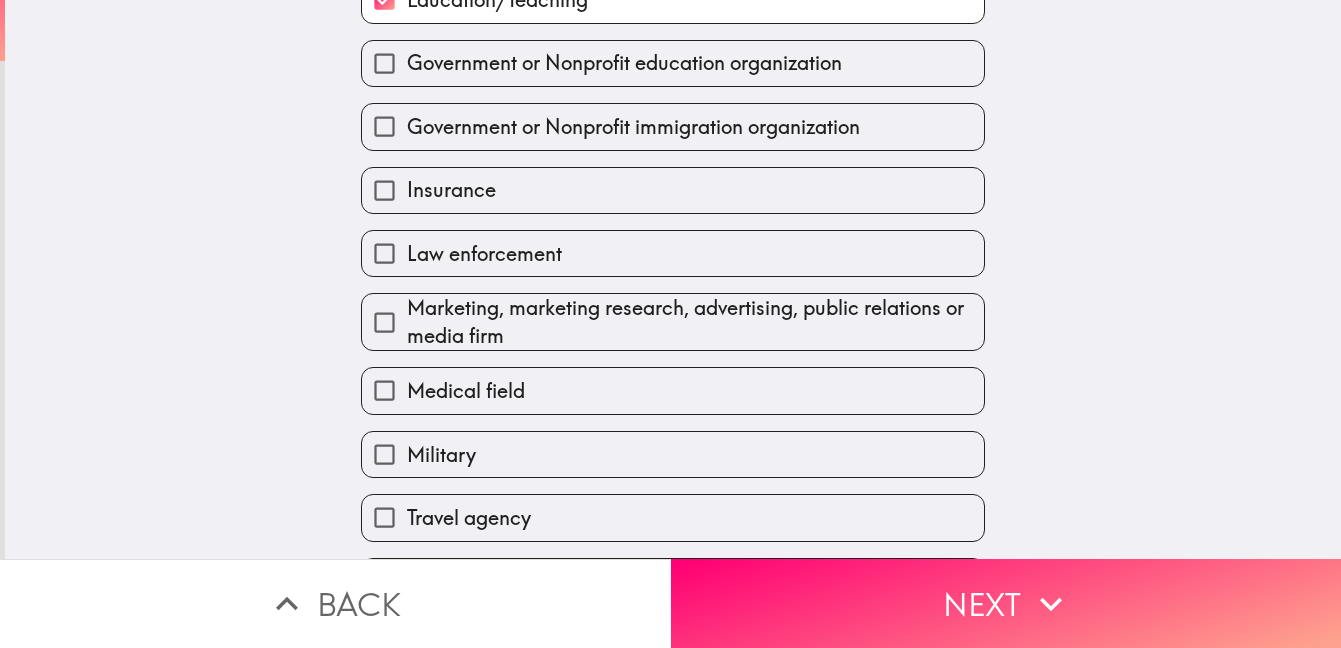 scroll, scrollTop: 552, scrollLeft: 0, axis: vertical 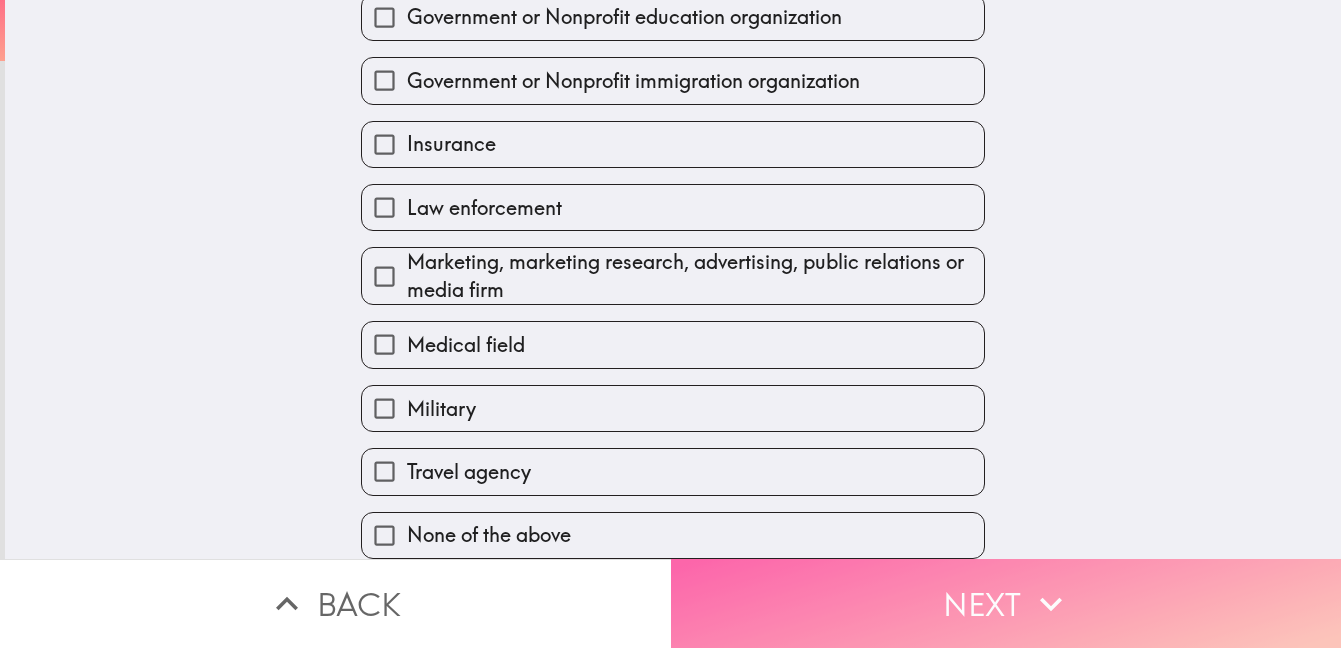 click on "Next" at bounding box center [1006, 603] 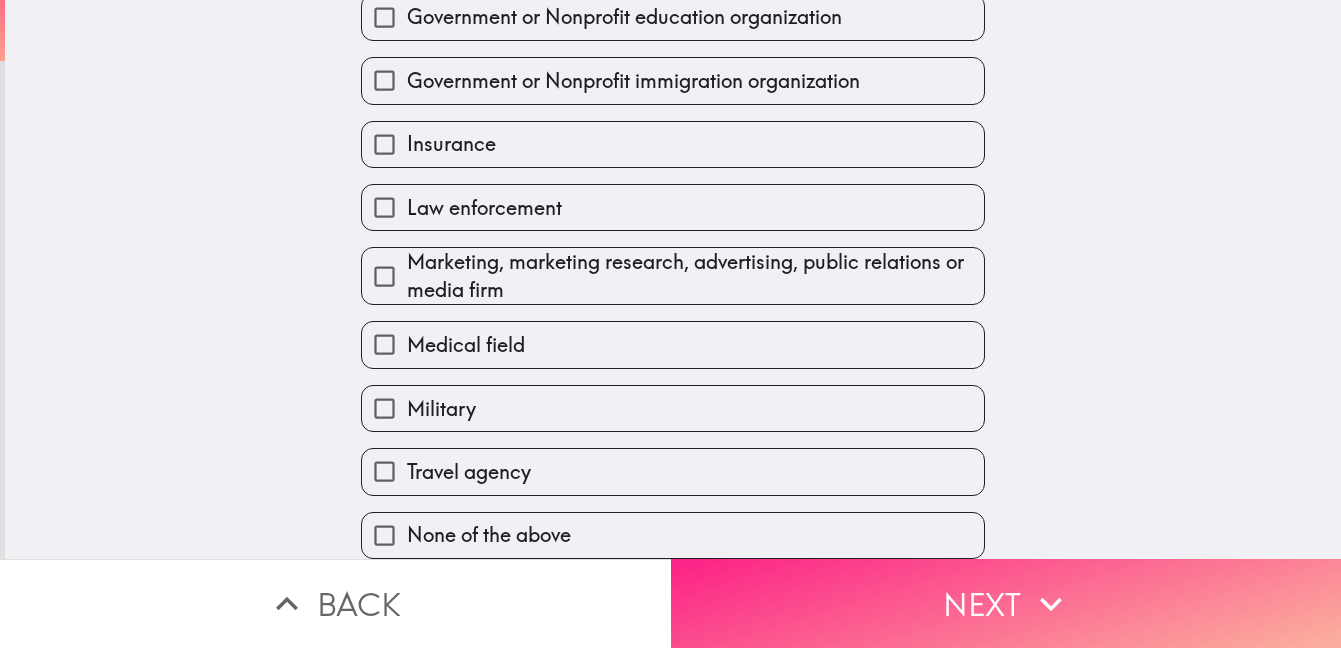scroll, scrollTop: 0, scrollLeft: 0, axis: both 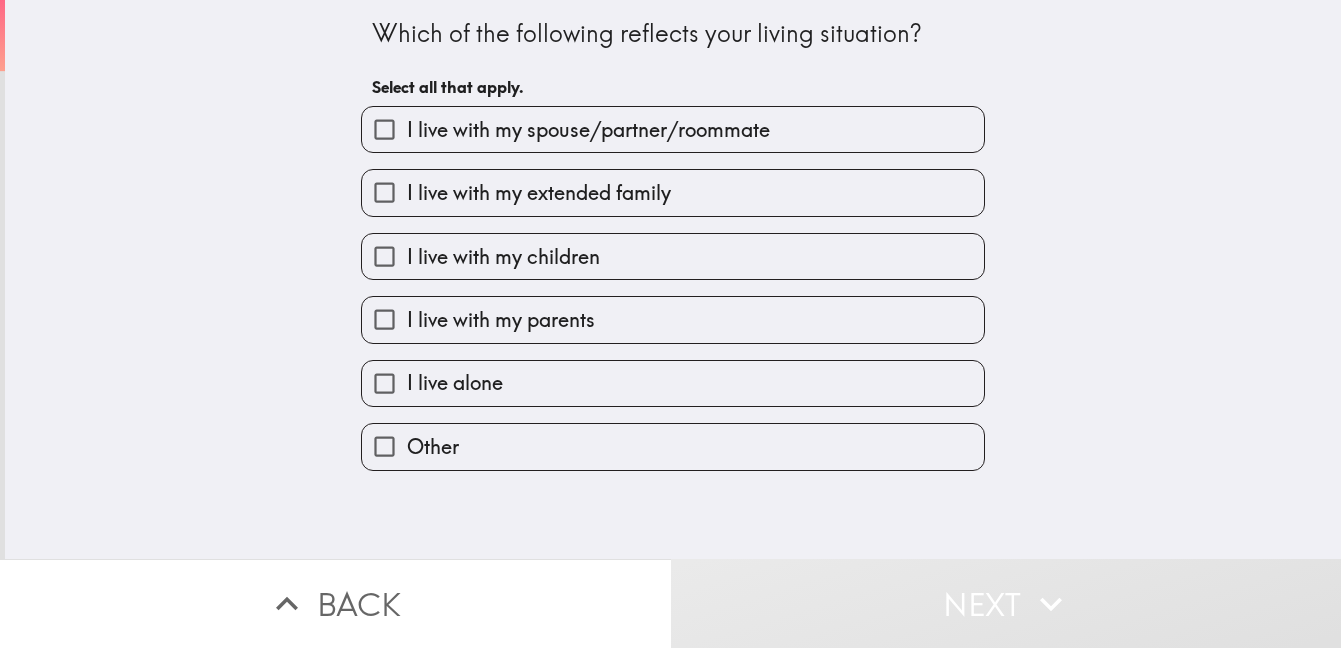 click on "I live with my spouse/partner/roommate" at bounding box center [673, 129] 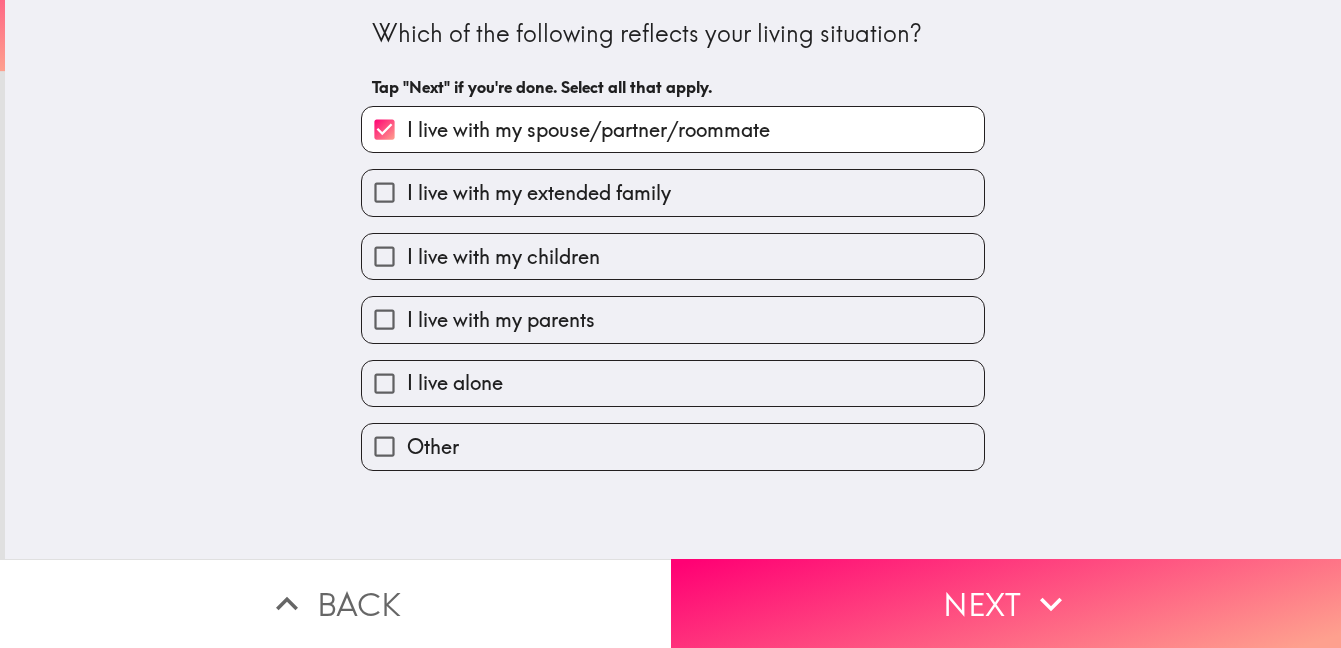 click on "I live with my children" at bounding box center (673, 256) 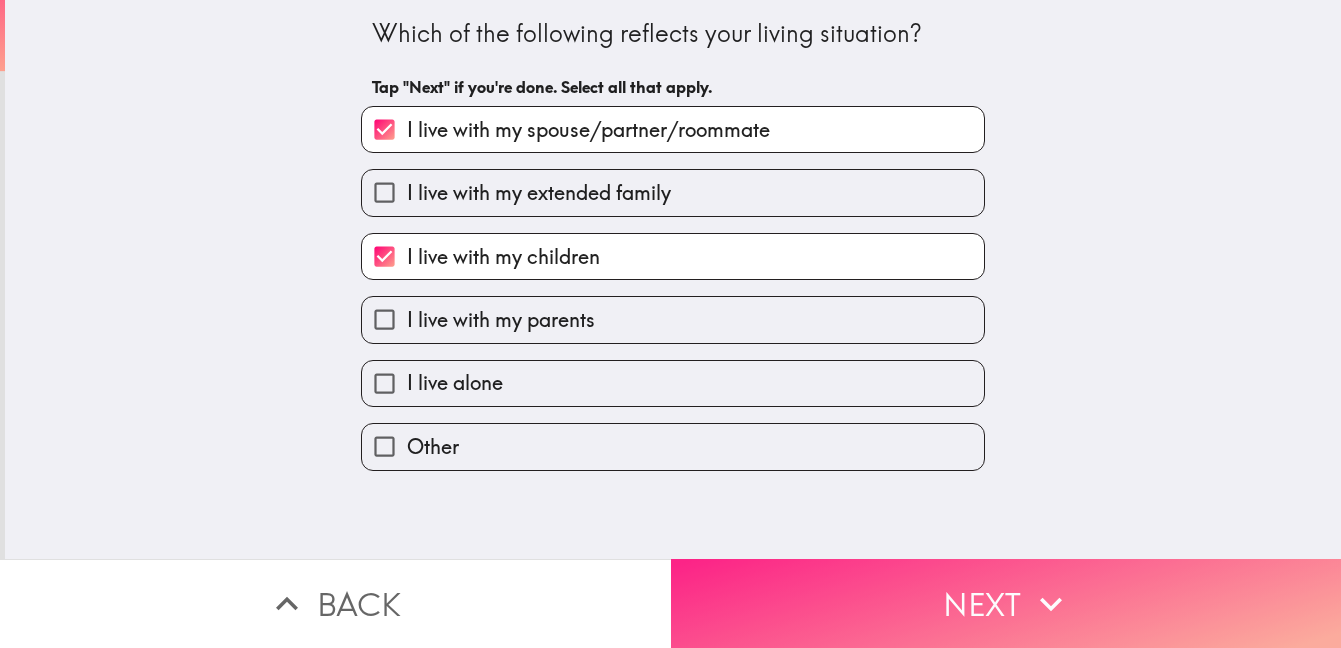 click on "Next" at bounding box center [1006, 603] 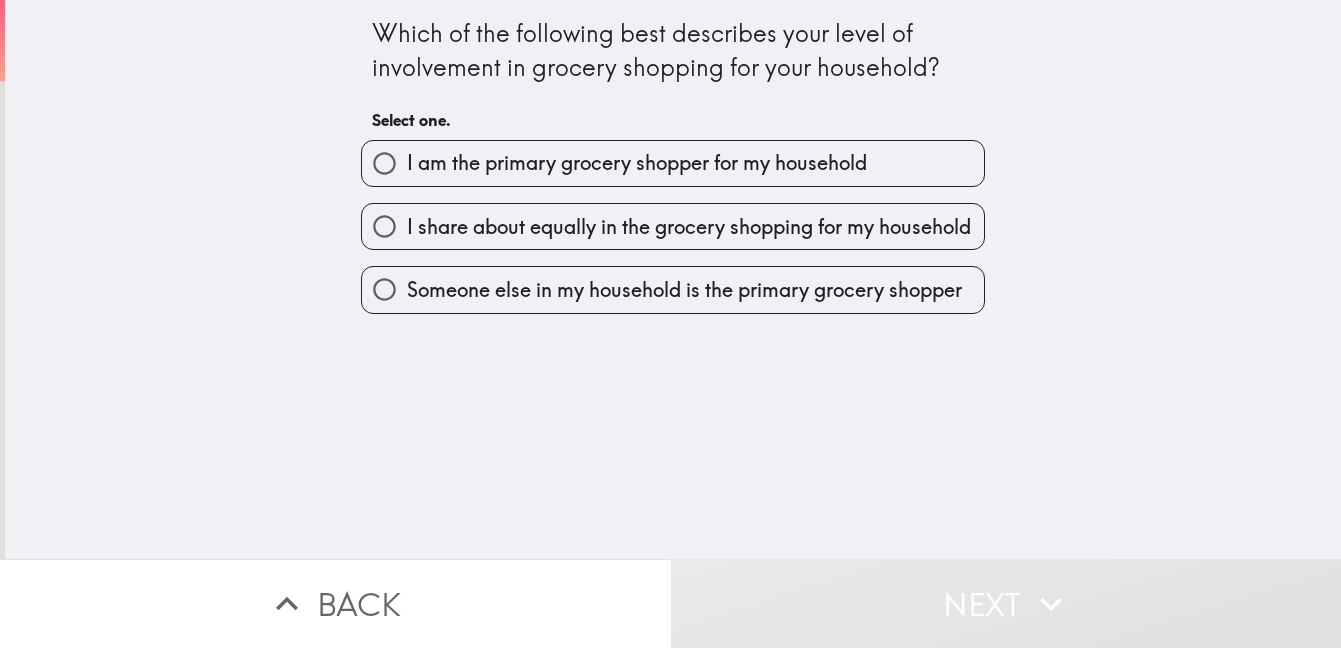 click on "I share about equally in the grocery shopping for my household" at bounding box center (689, 227) 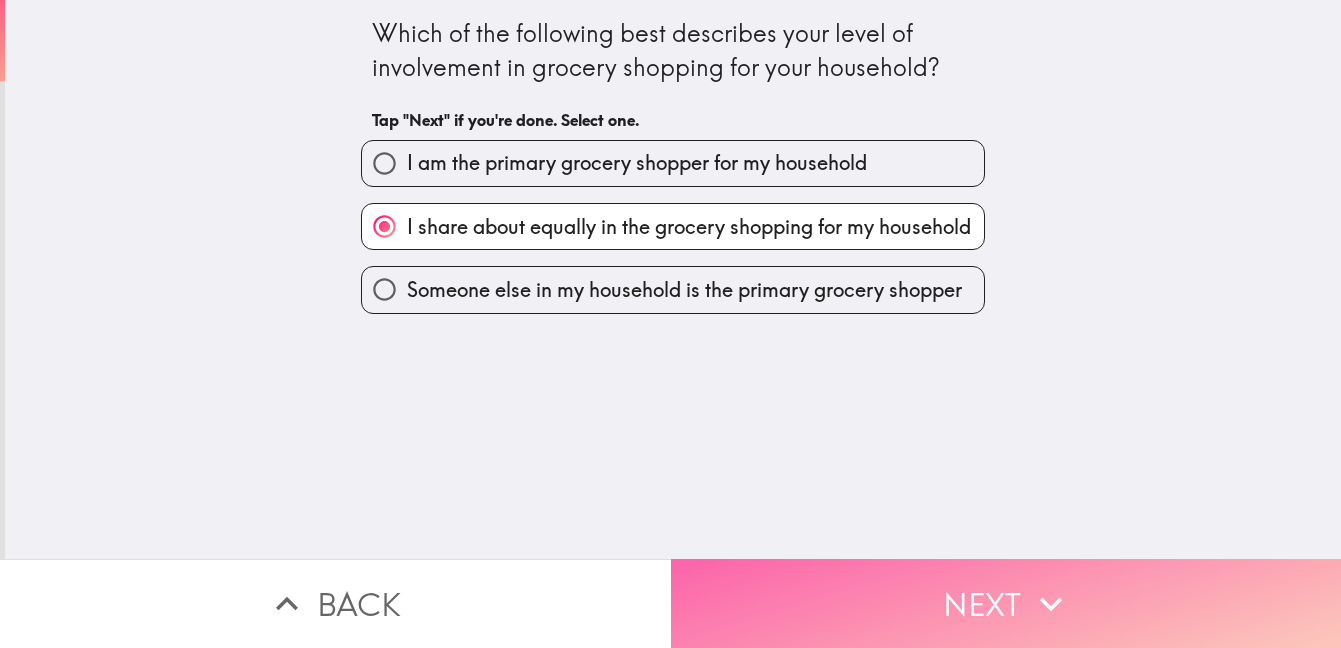 click on "Next" at bounding box center [1006, 603] 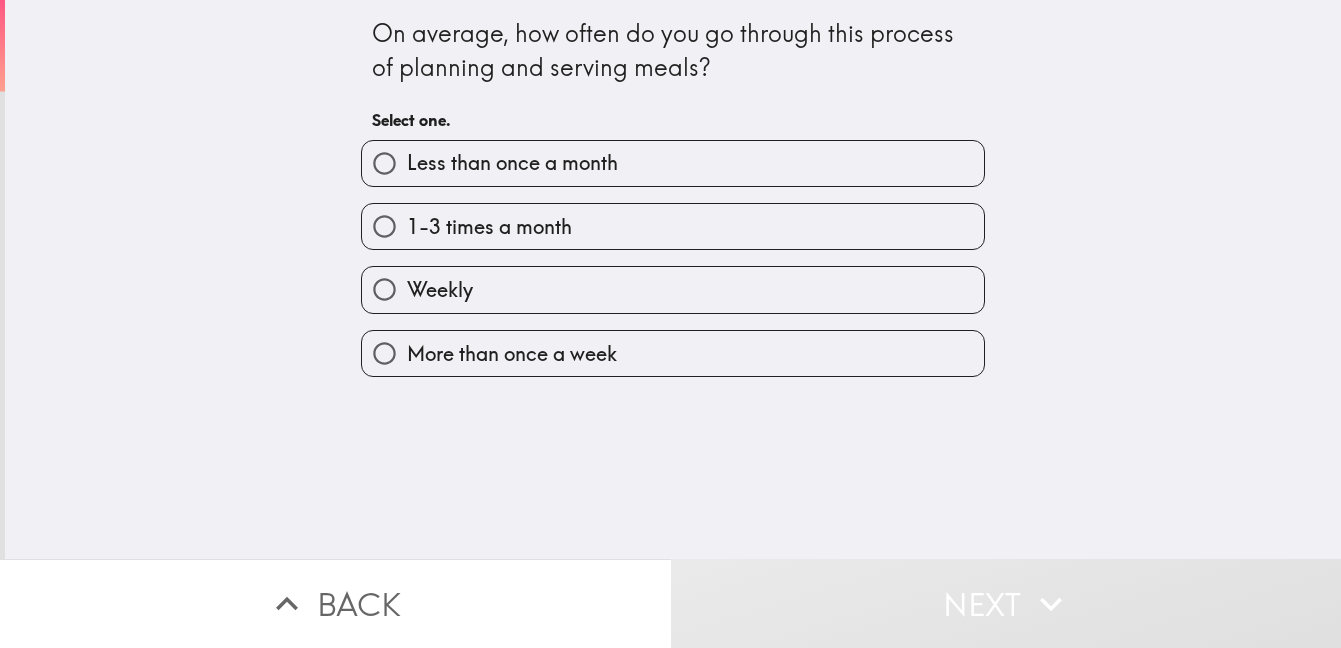 click on "Weekly" at bounding box center (673, 289) 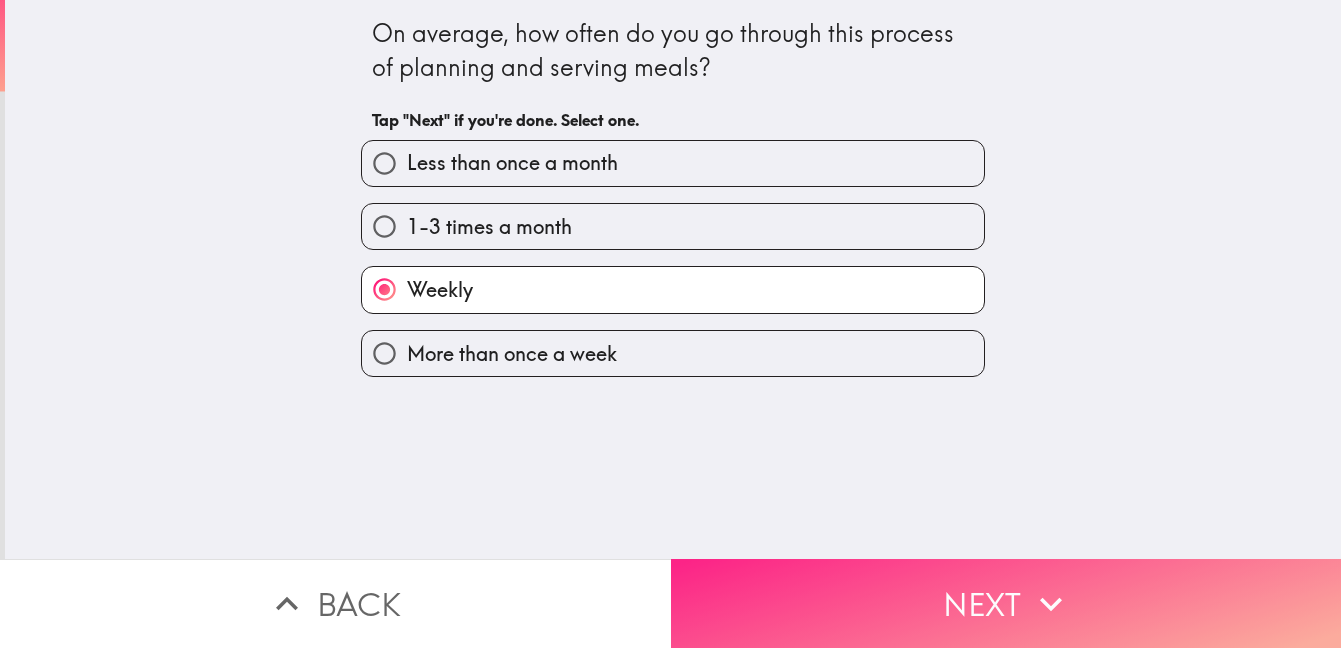 click on "Next" at bounding box center [1006, 603] 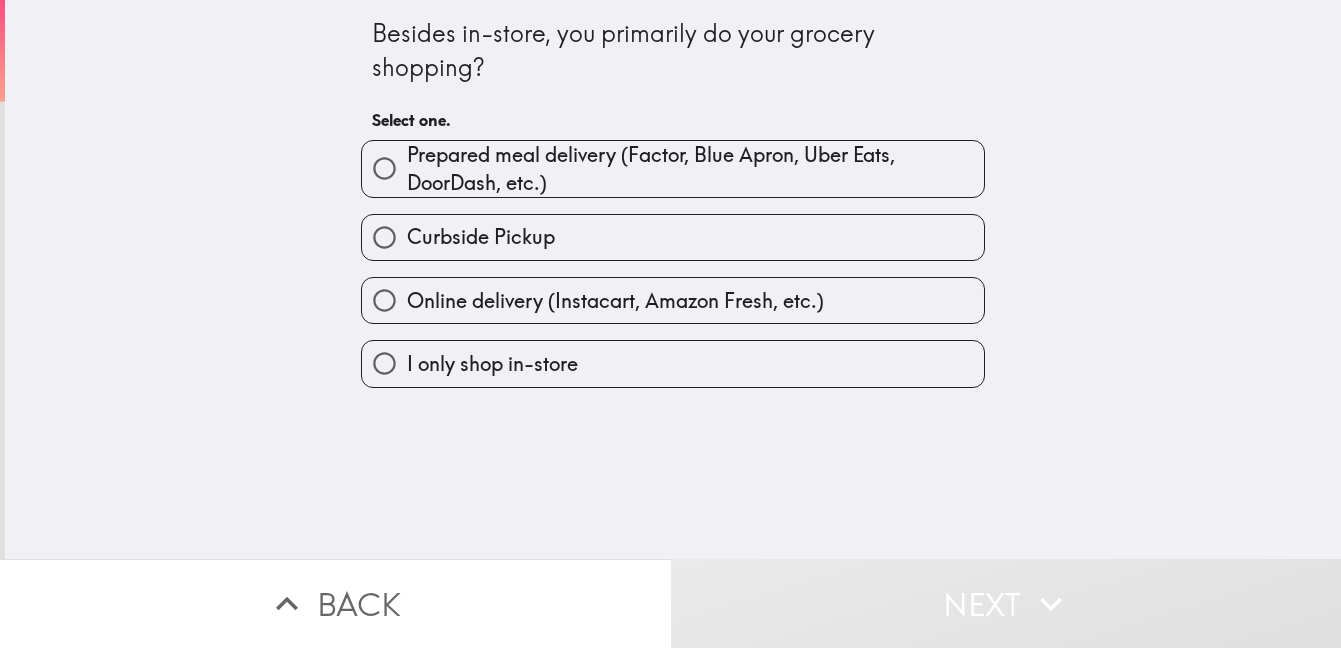 click on "Curbside Pickup" at bounding box center (673, 237) 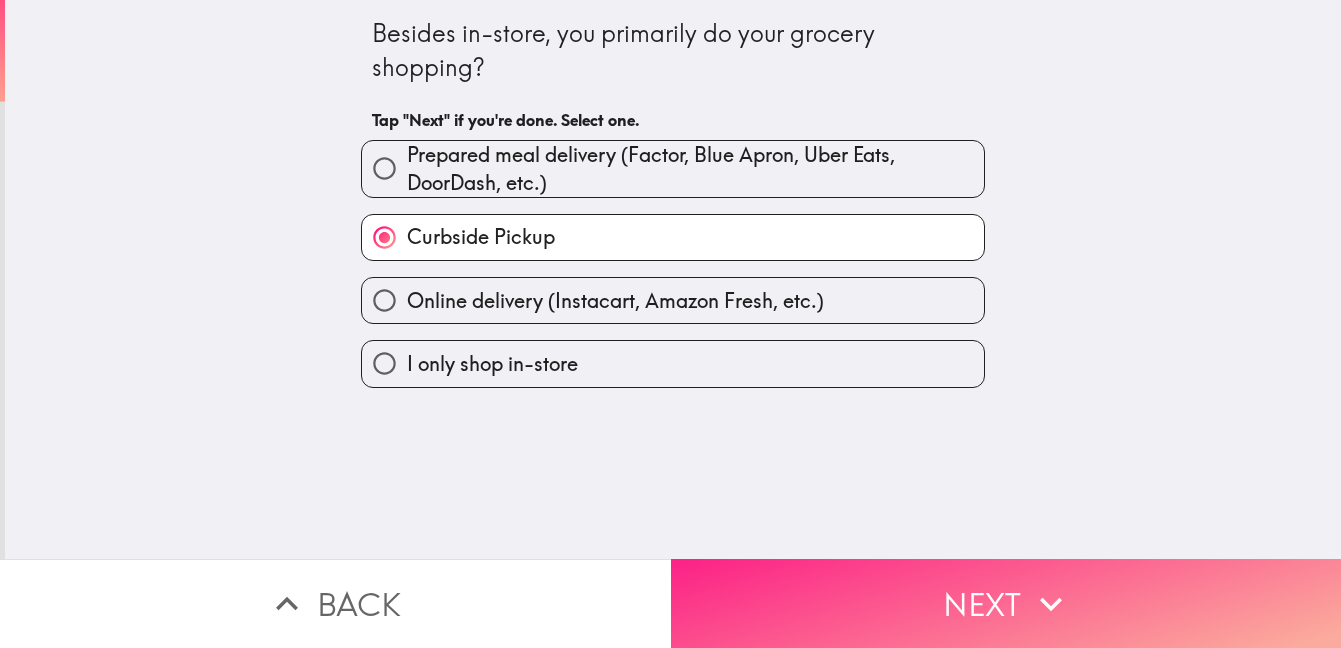 click on "Next" at bounding box center (1006, 603) 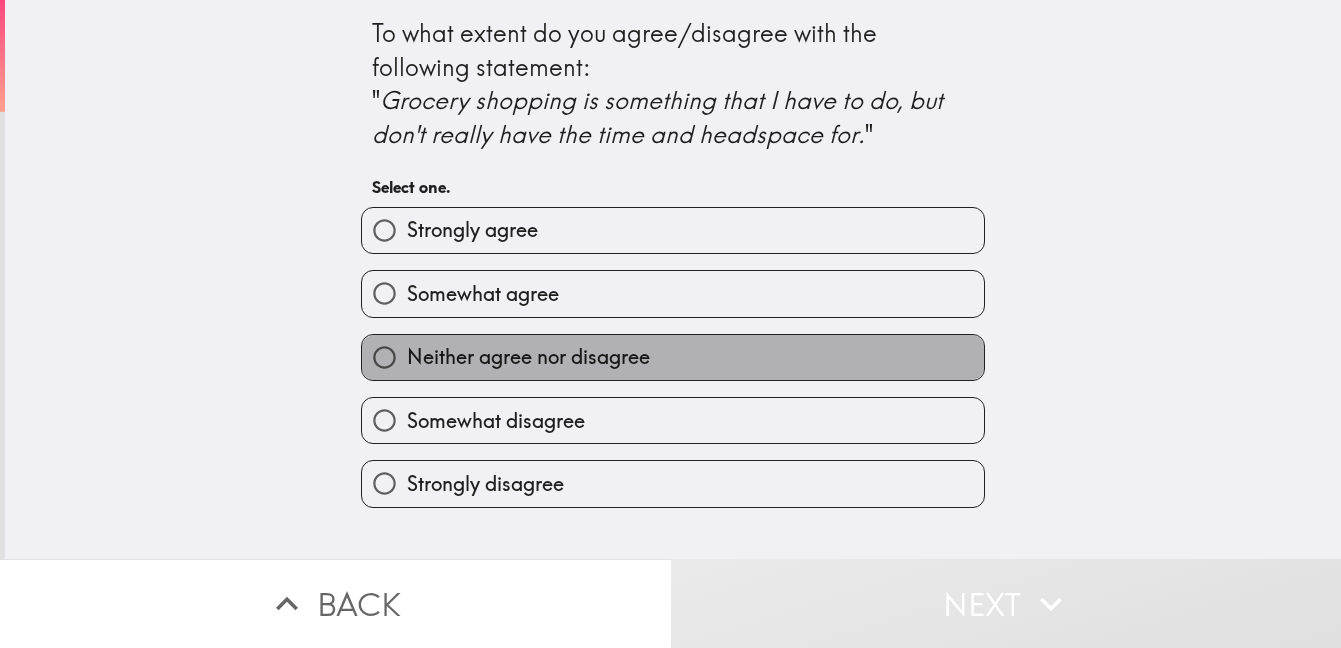 click on "Neither agree nor disagree" at bounding box center (673, 357) 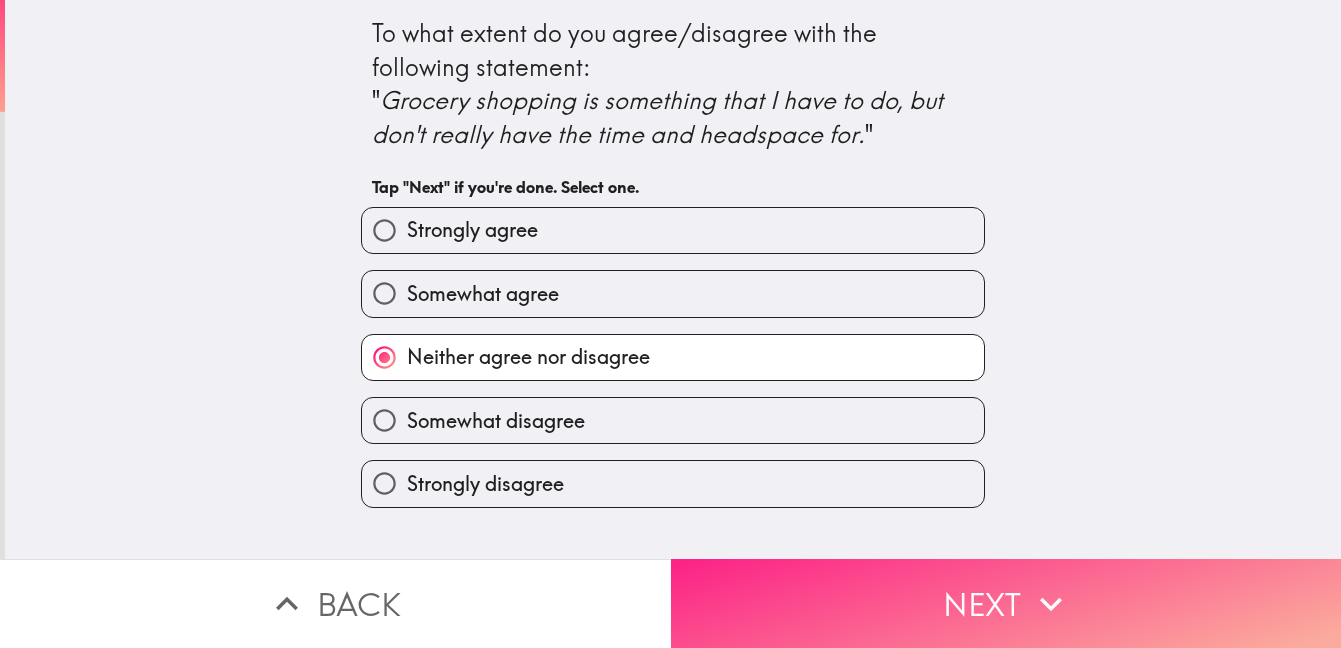 click on "Next" at bounding box center (1006, 603) 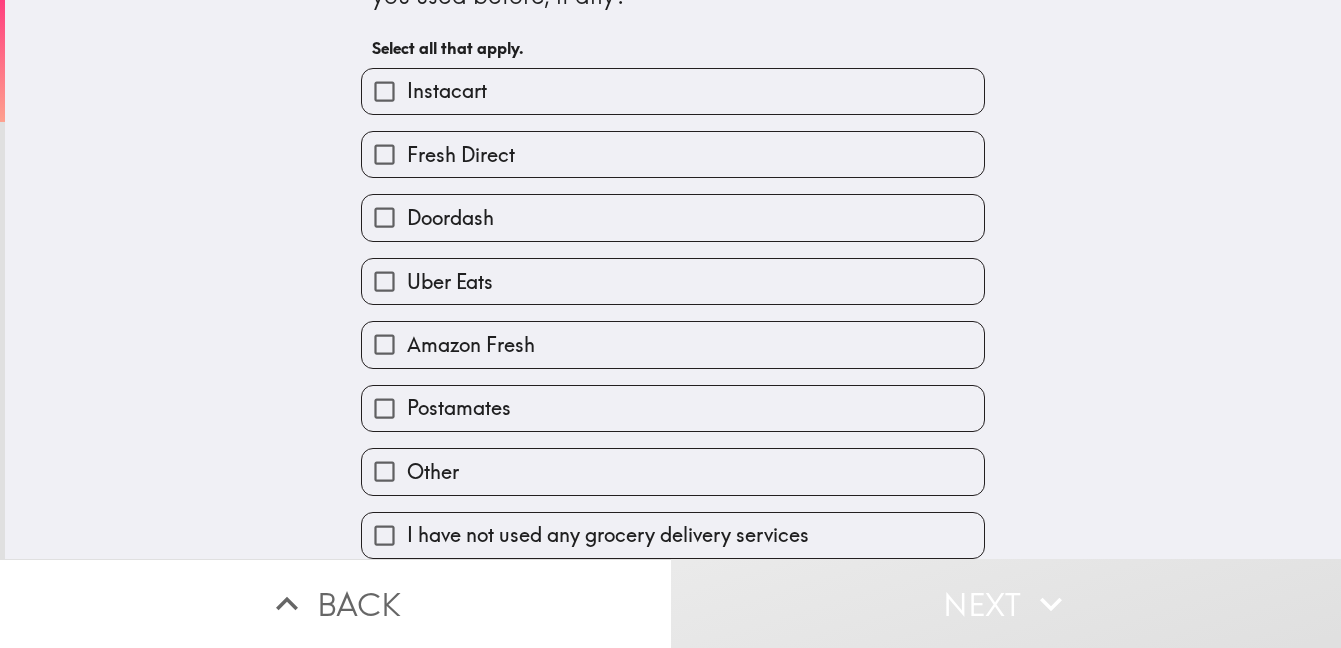 scroll, scrollTop: 80, scrollLeft: 0, axis: vertical 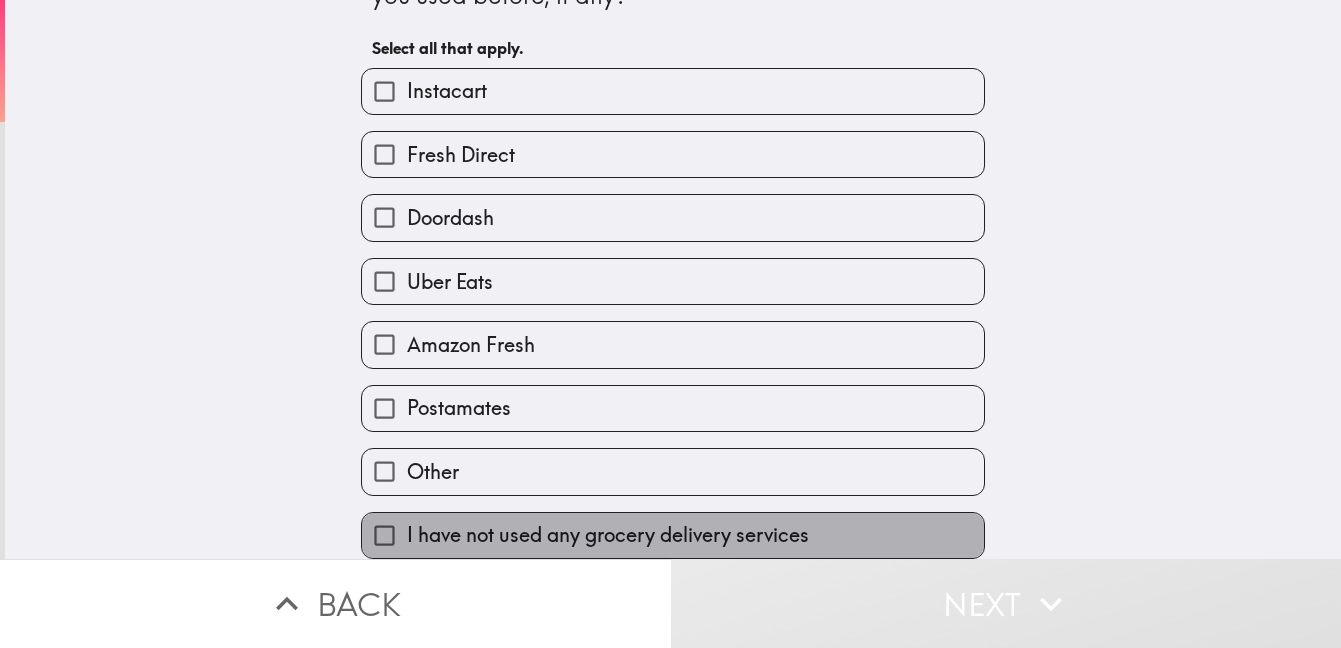 click on "I have not used any grocery delivery services" at bounding box center (608, 535) 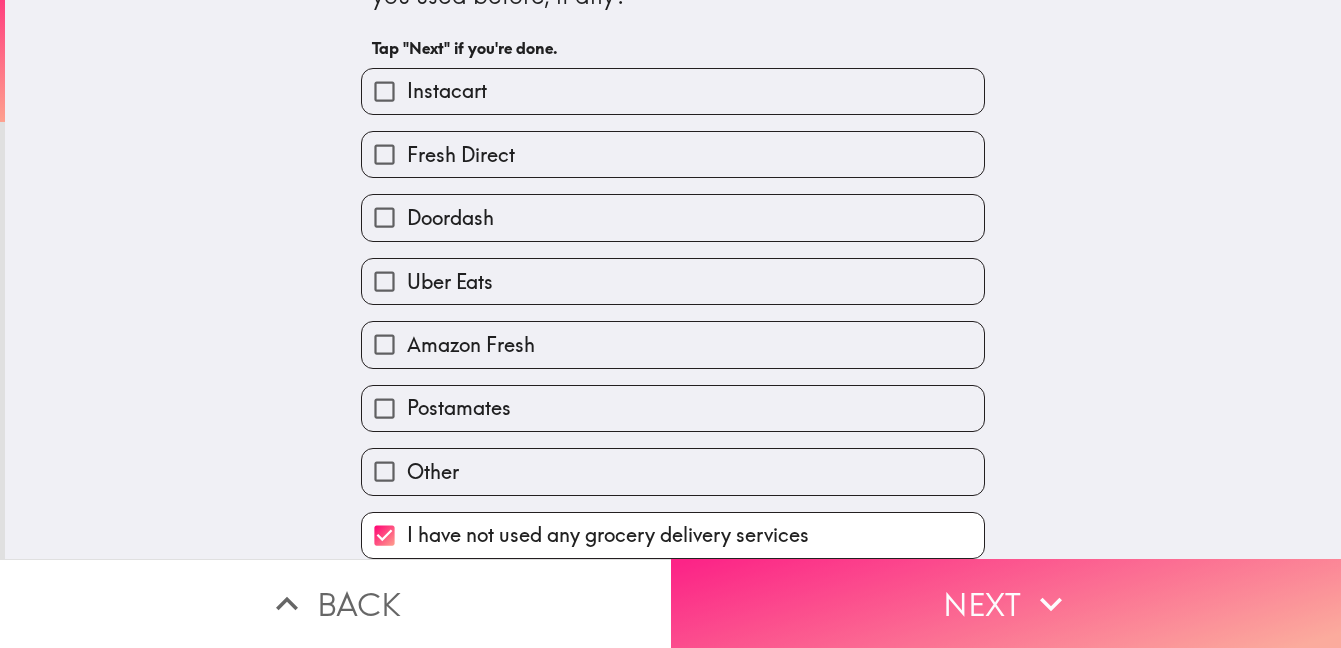 click on "Next" at bounding box center [1006, 603] 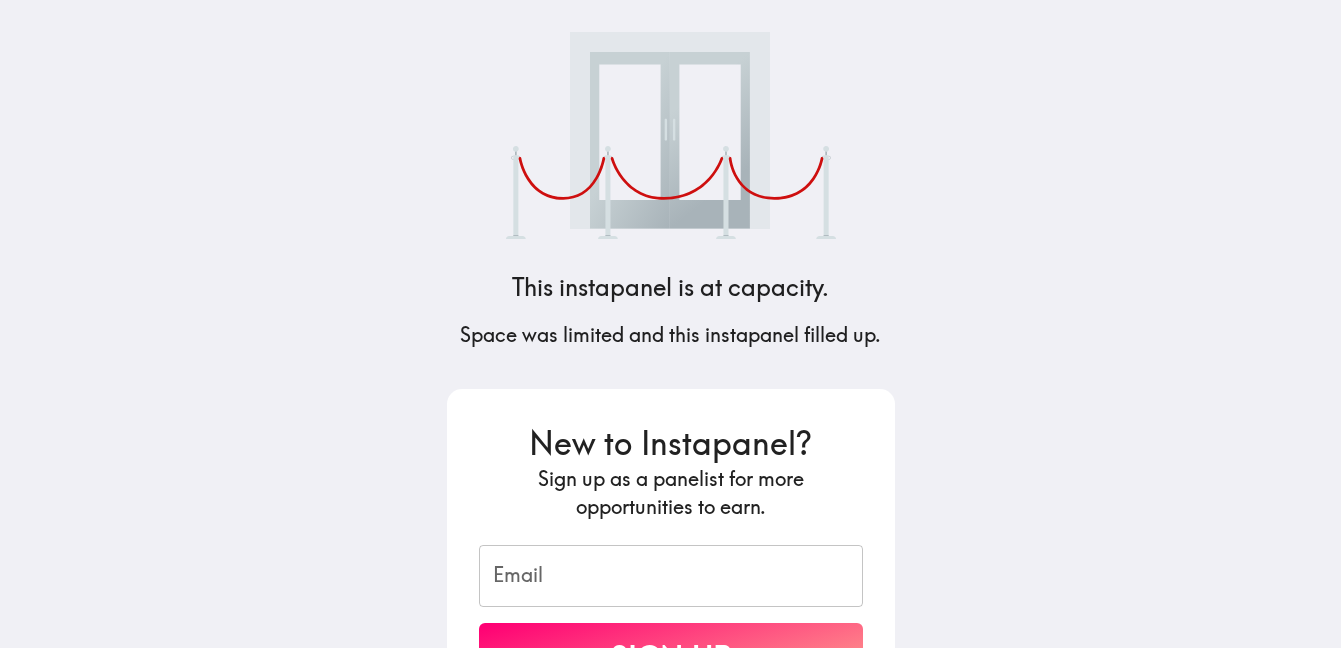 scroll, scrollTop: 148, scrollLeft: 0, axis: vertical 